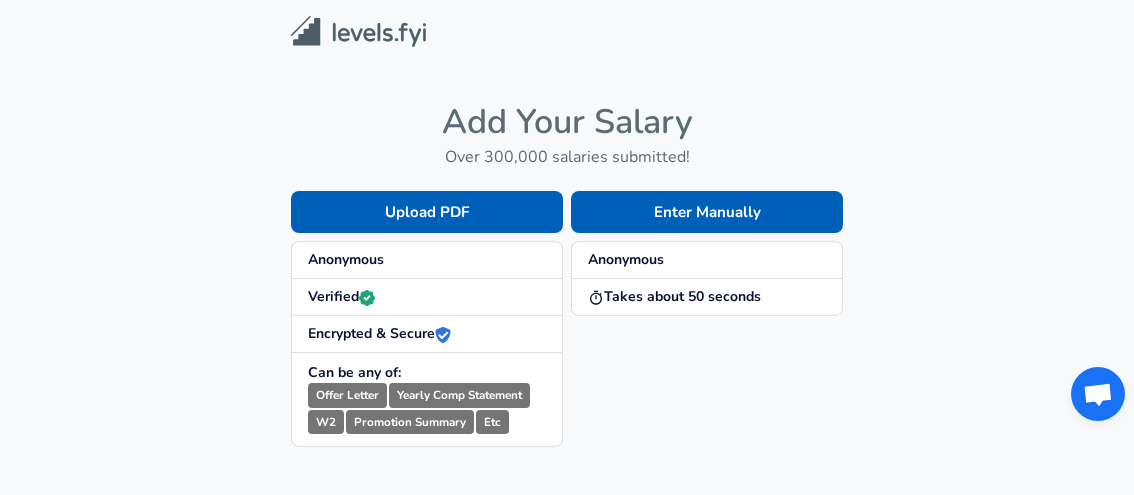 scroll, scrollTop: 0, scrollLeft: 0, axis: both 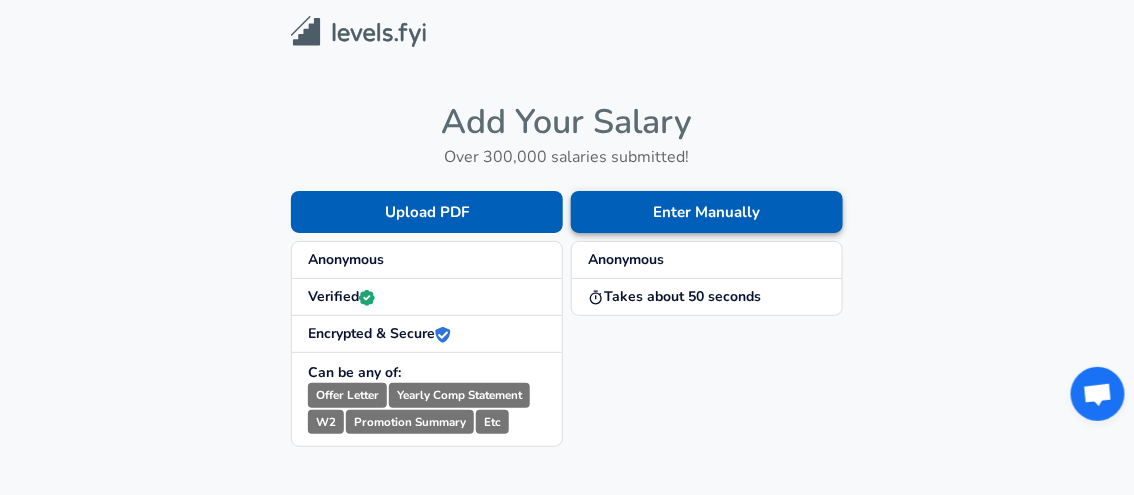 click on "Enter Manually" at bounding box center (707, 212) 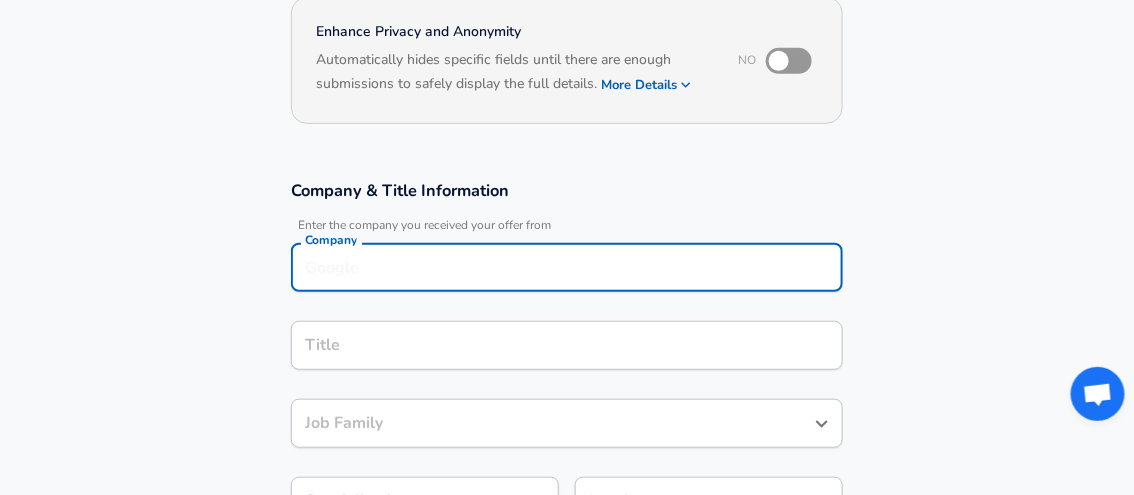 scroll, scrollTop: 220, scrollLeft: 0, axis: vertical 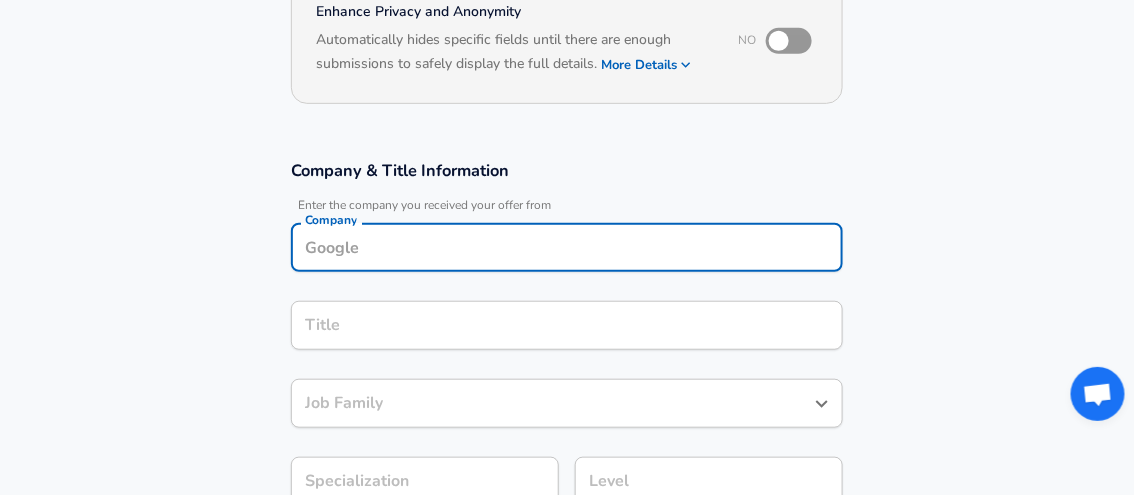 click on "Company" at bounding box center [567, 247] 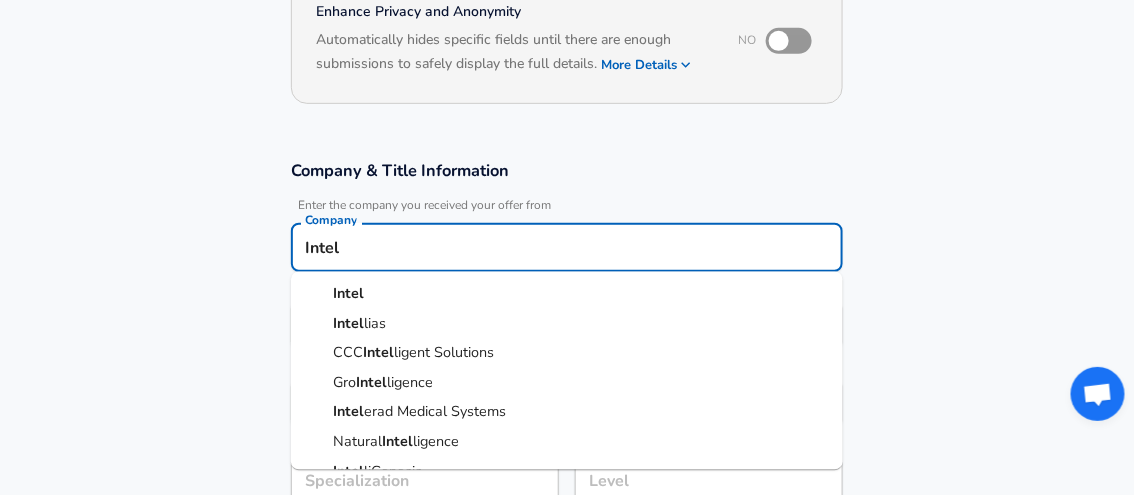 drag, startPoint x: 456, startPoint y: 314, endPoint x: 465, endPoint y: 288, distance: 27.513634 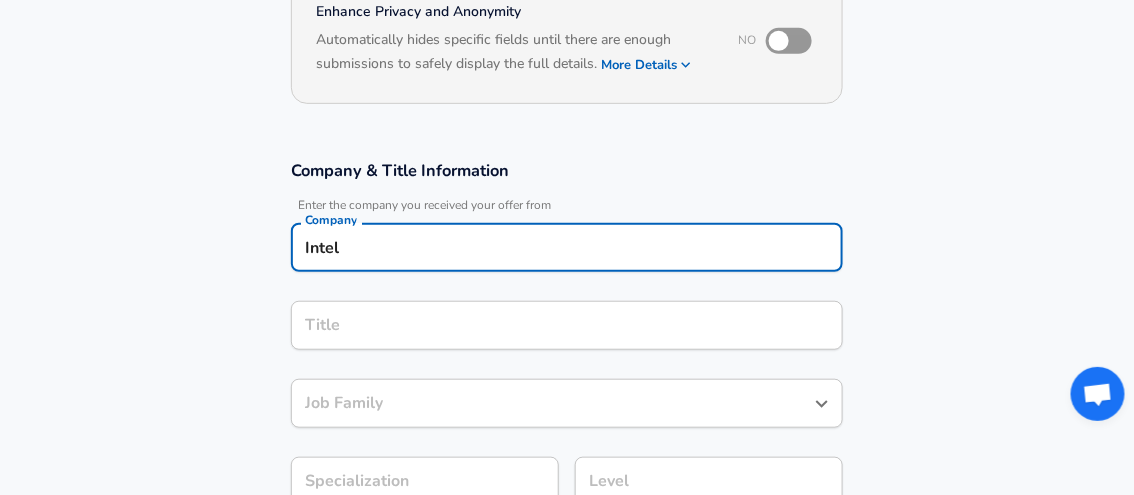 type on "Intel" 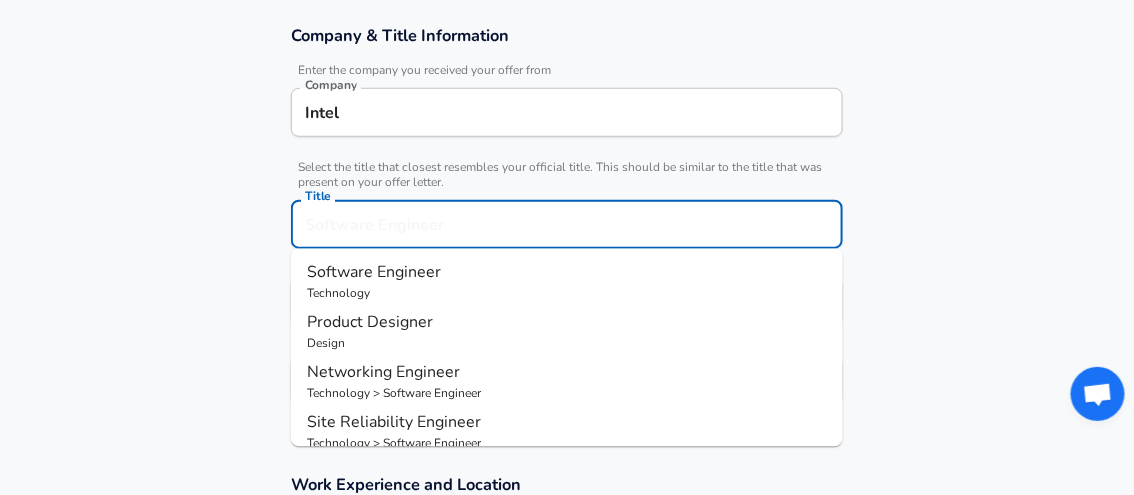 scroll, scrollTop: 460, scrollLeft: 0, axis: vertical 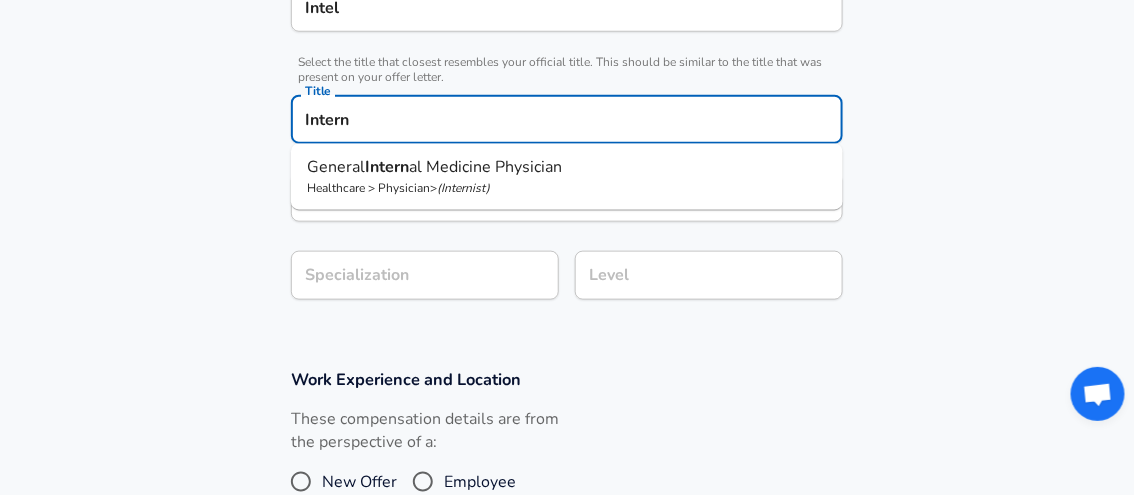 type on "Intern" 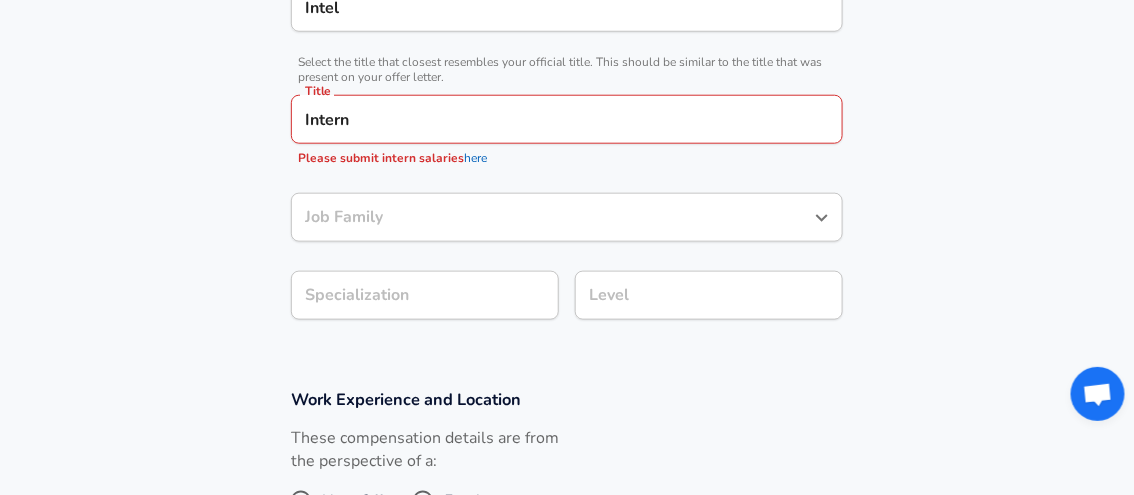 click on "Company & Title Information Enter the company you received your offer from Company Intel Company Select the title that closest resembles your official title. This should be similar to the title that was present on your offer letter. Title Intern Title Please submit intern salaries here Job Family Job Family Specialization Specialization Level Level" at bounding box center [567, 130] 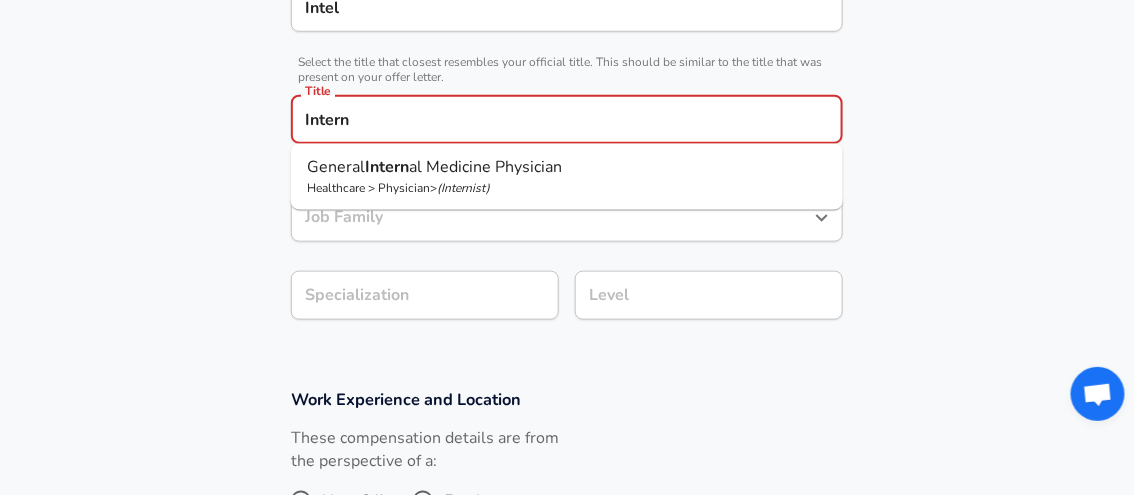 click on "Intern" at bounding box center [567, 119] 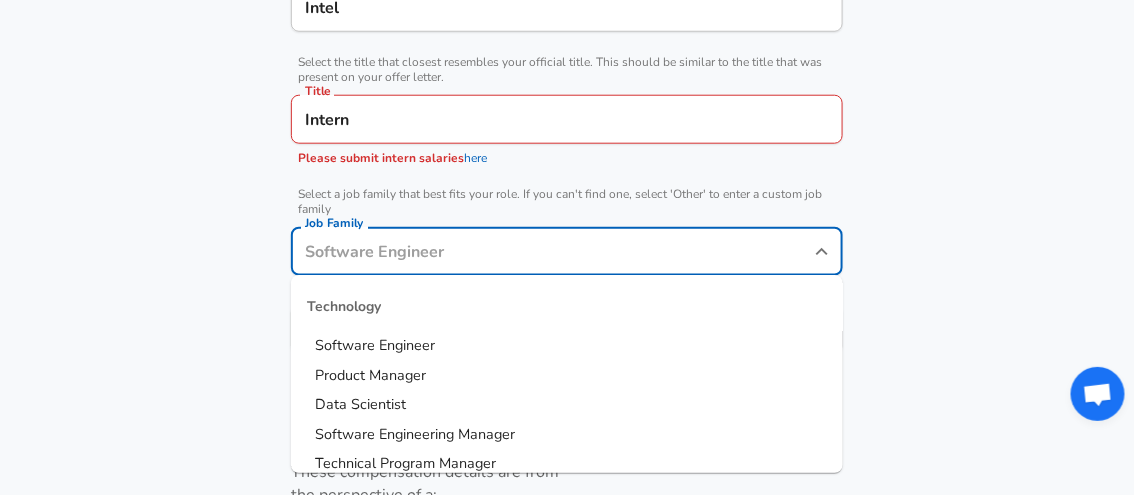 click on "Job Family" at bounding box center [552, 251] 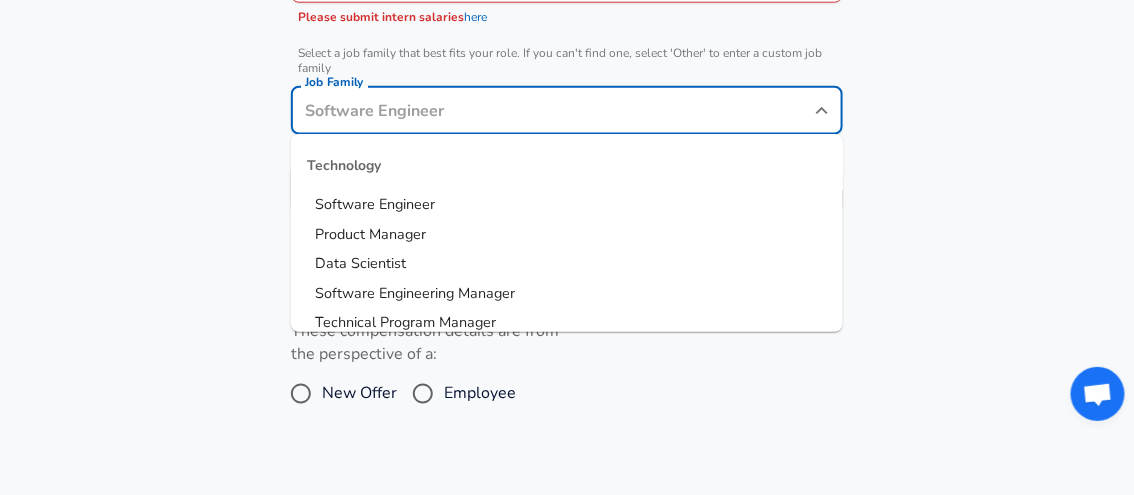 scroll, scrollTop: 600, scrollLeft: 0, axis: vertical 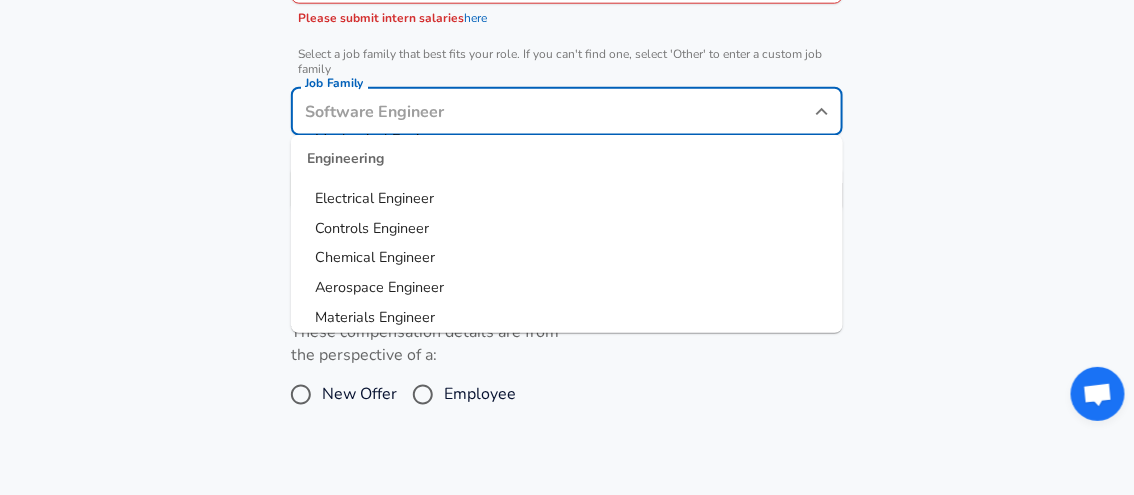 click on "Chemical Engineer" at bounding box center [567, 259] 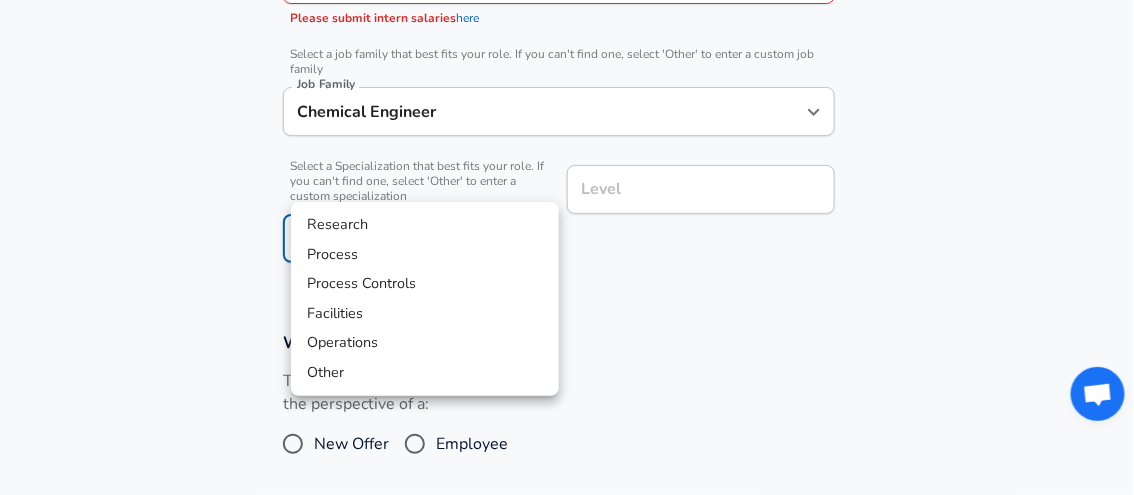 click on "Company & Title Information Enter the company you received your offer from Company Intel Company Select the title that closest resembles your official title. This should be similar to the title that was present on your offer letter. Title Intern Title Please submit intern salaries here Select a job family that best fits your role. If you can't find one, select 'Other' to enter a custom job family Job Family Chemical Engineer Job Family Select a Specialization that best fits your role. If you can't find one, select 'Other' to enter a custom specialization Level Level" at bounding box center (567, -353) 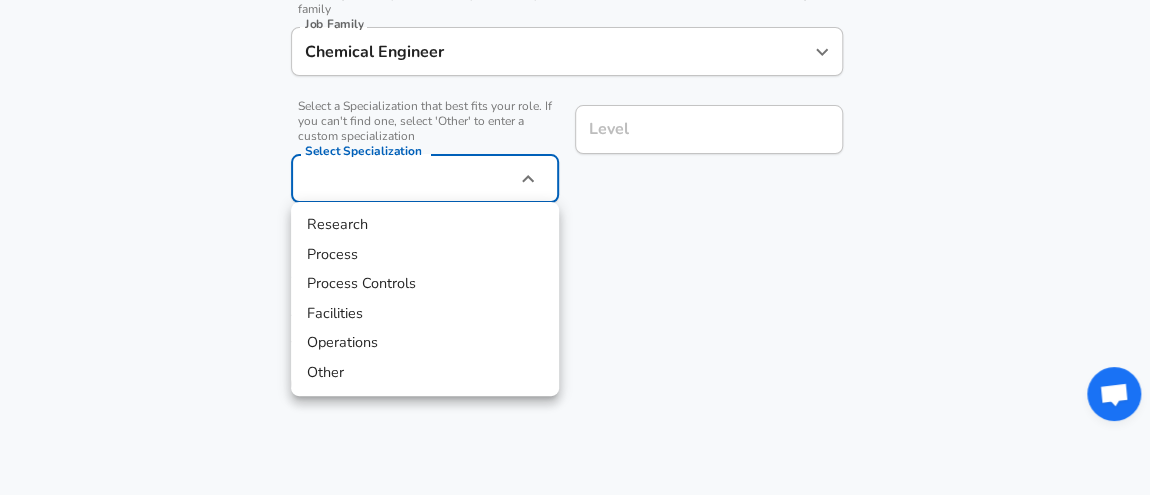 click at bounding box center (575, 247) 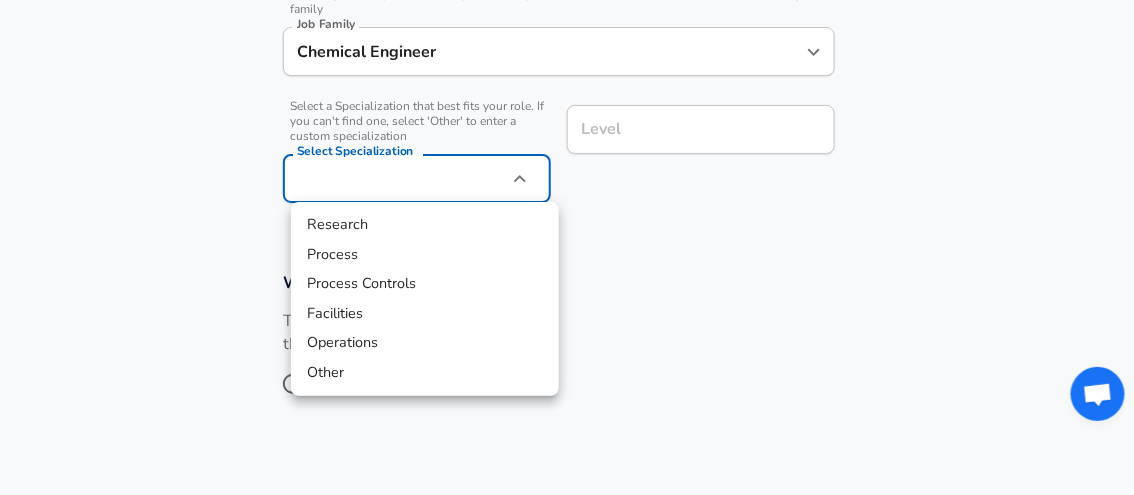 click on "Company & Title Information Enter the company you received your offer from Company Intel Company Select the title that closest resembles your official title. This should be similar to the title that was present on your offer letter. Title Intern Title Please submit intern salaries here Select a job family that best fits your role. If you can't find one, select 'Other' to enter a custom job family Job Family Chemical Engineer Job Family Select a Specialization that best fits your role. If you can't find one, select 'Other' to enter a custom specialization Level Level" at bounding box center [567, -413] 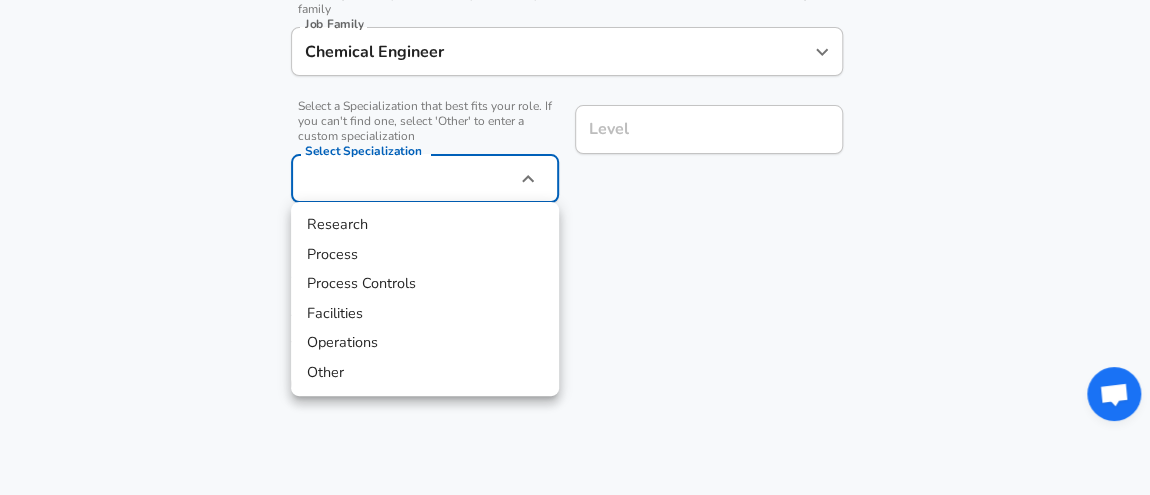 click on "Process" at bounding box center (425, 255) 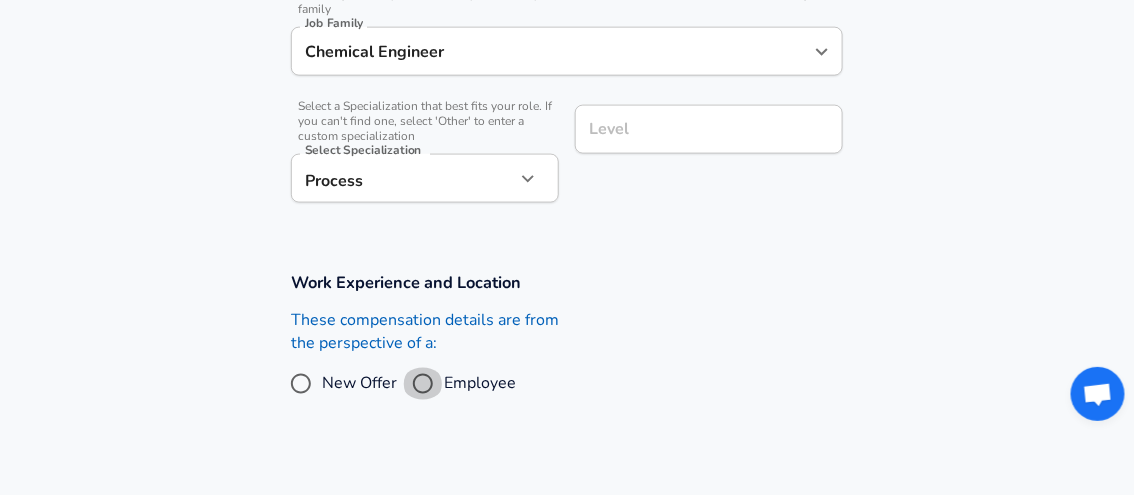 click on "Employee" at bounding box center (423, 384) 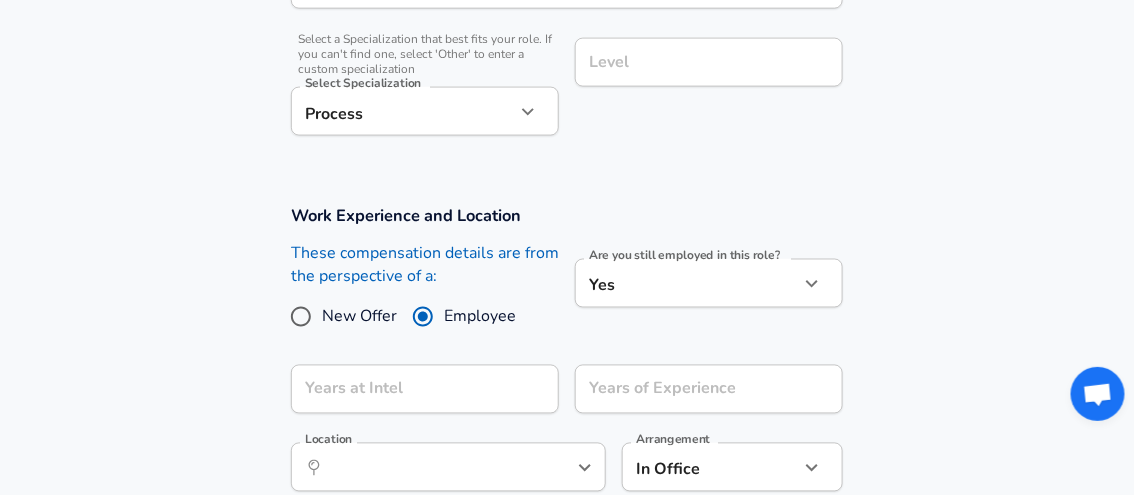 scroll, scrollTop: 760, scrollLeft: 0, axis: vertical 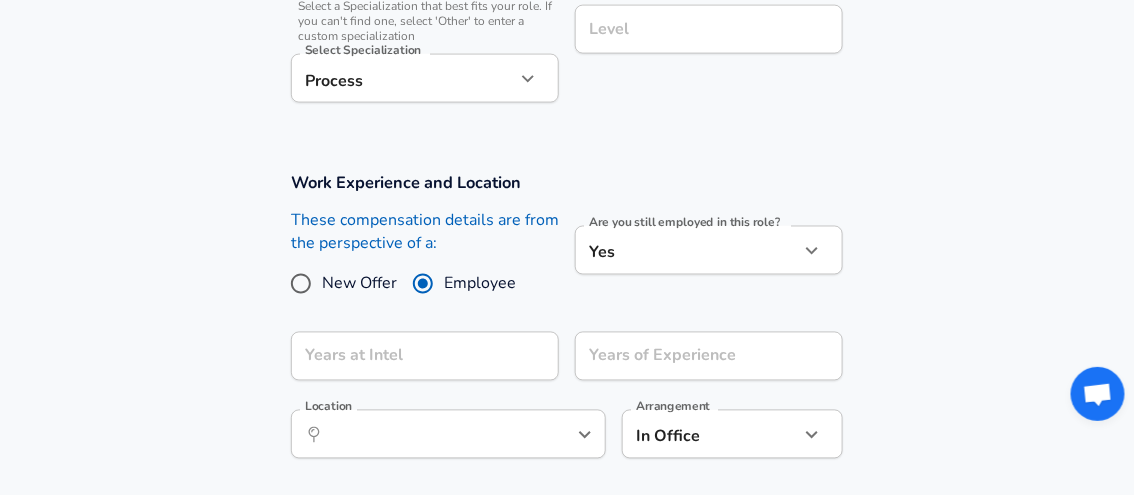 click on "New Offer" at bounding box center [359, 284] 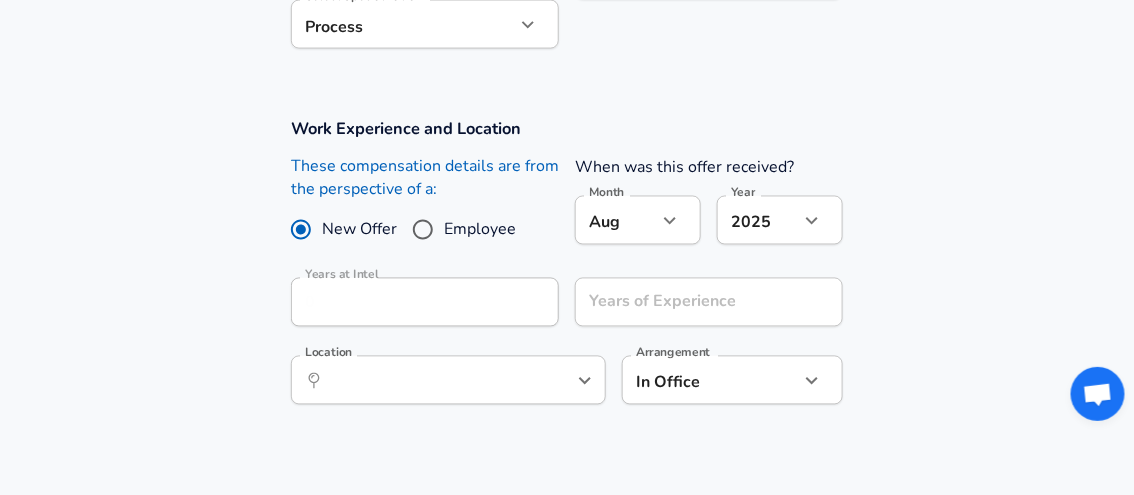 scroll, scrollTop: 860, scrollLeft: 0, axis: vertical 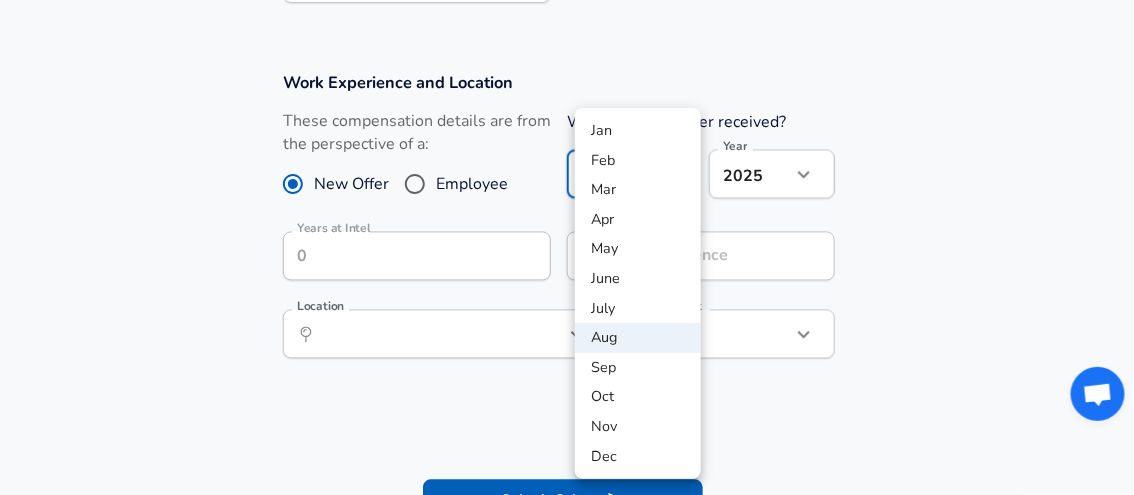 click on "Company & Title Information Enter the company you received your offer from Company Intel Company Select the title that closest resembles your official title. This should be similar to the title that was present on your offer letter. Title Intern Title Please submit intern salaries here Select a job family that best fits your role. If you can't find one, select 'Other' to enter a custom job family Job Family Chemical Engineer Job Family Select a Specialization that best fits your role. If you can't find one, select 'Other' to enter a custom specialization Process Process Aug" at bounding box center (567, -613) 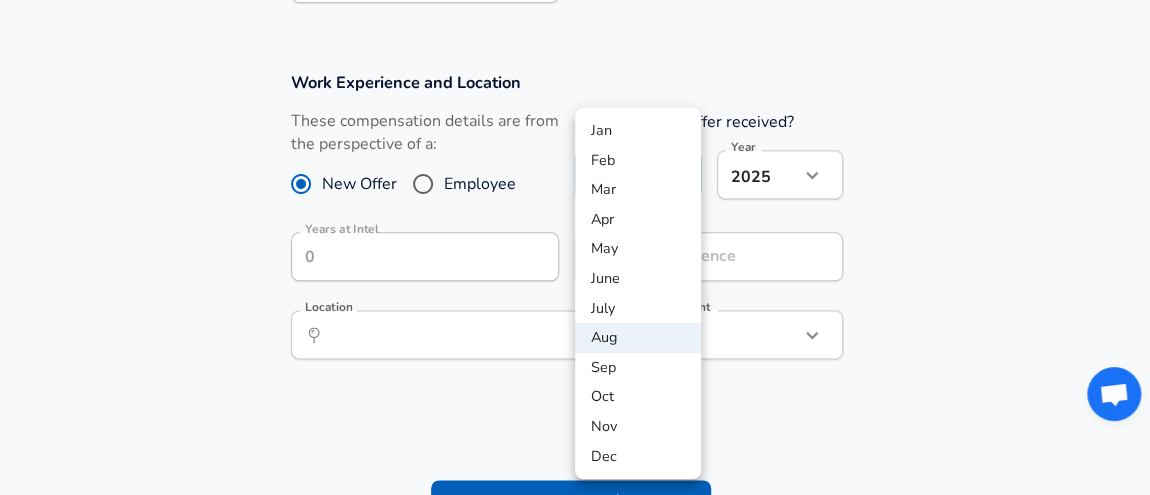 click at bounding box center [575, 247] 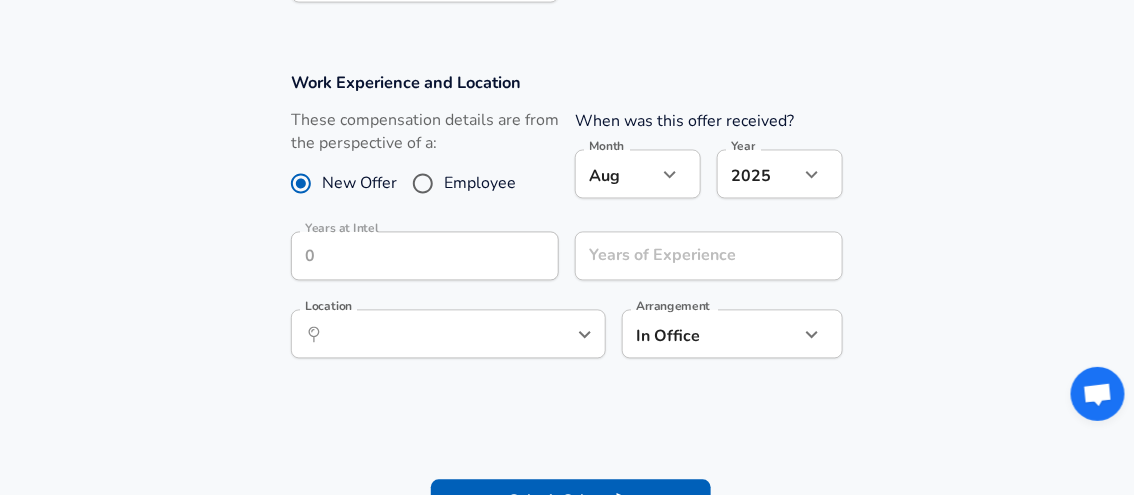 click on "Employee" at bounding box center (480, 184) 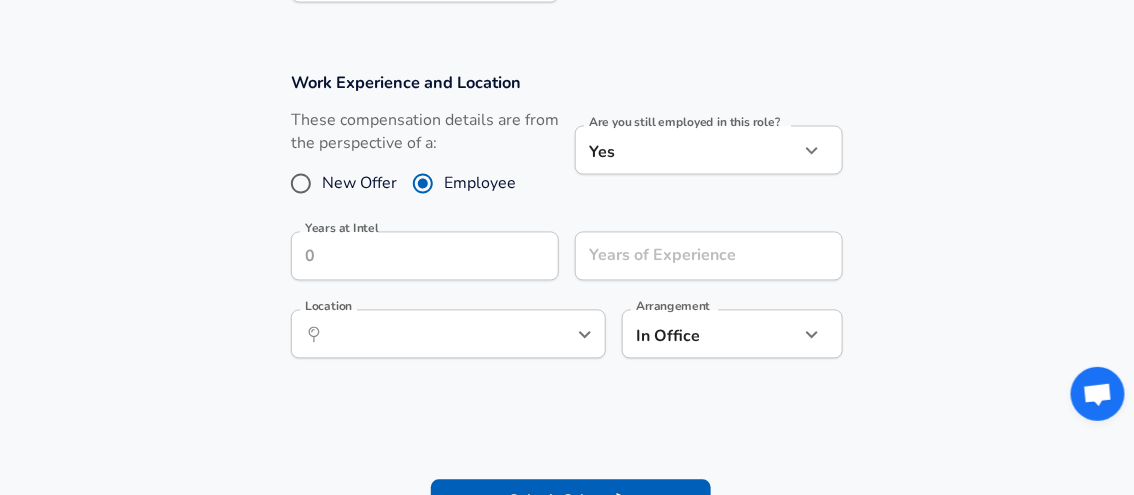 click on "Years at Intel Years at Intel" at bounding box center (417, 255) 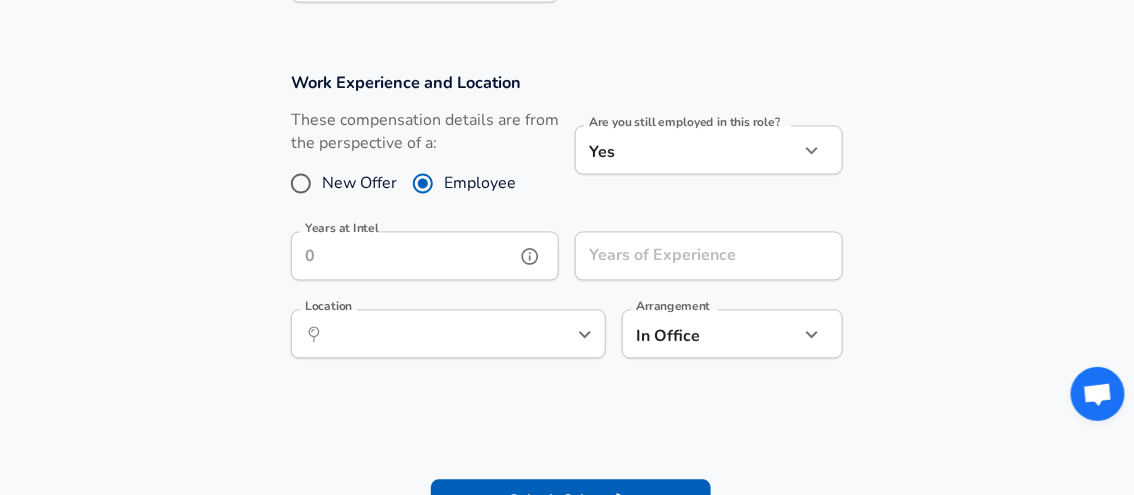 click on "Years at Intel" at bounding box center [403, 256] 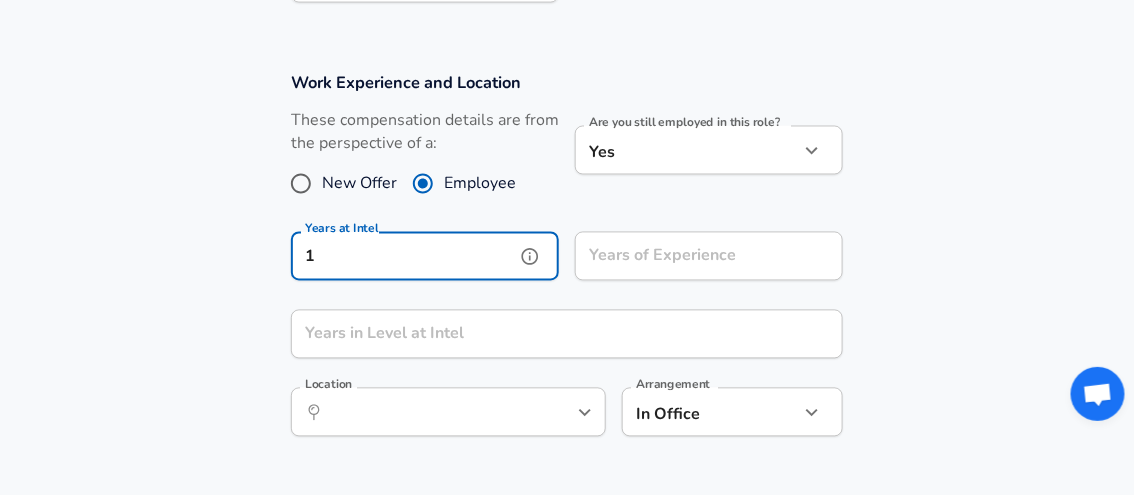 type on "1" 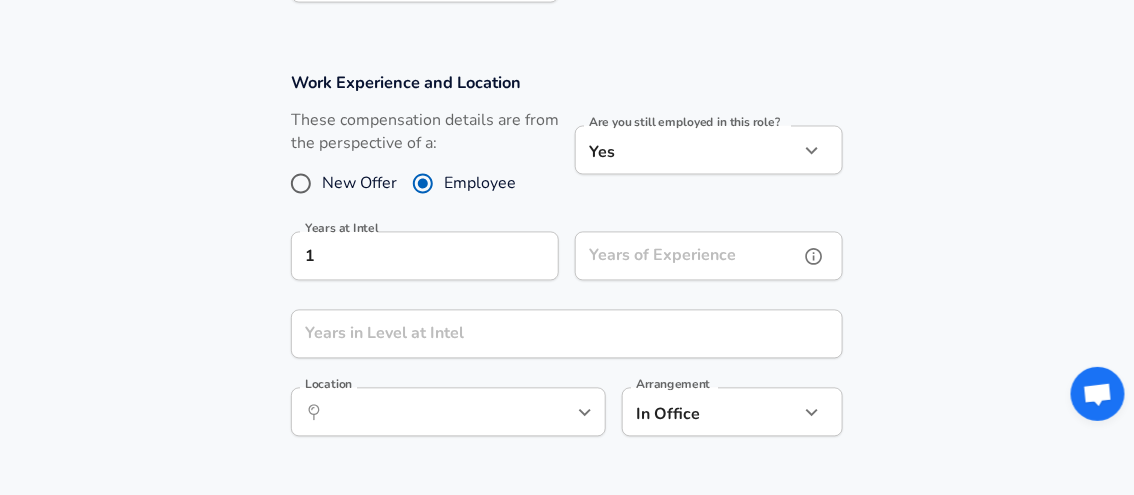 click on "Years of Experience" at bounding box center (687, 256) 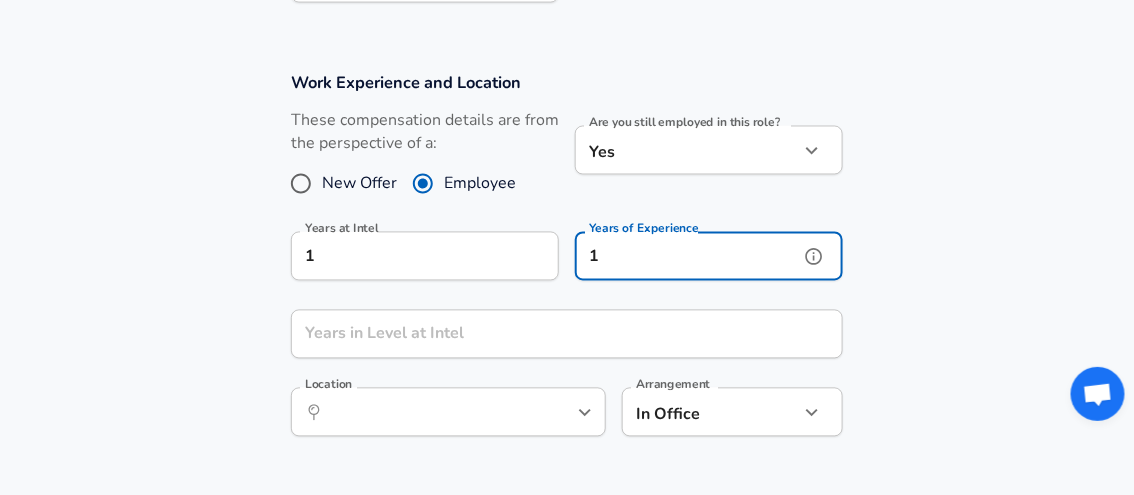 type on "1" 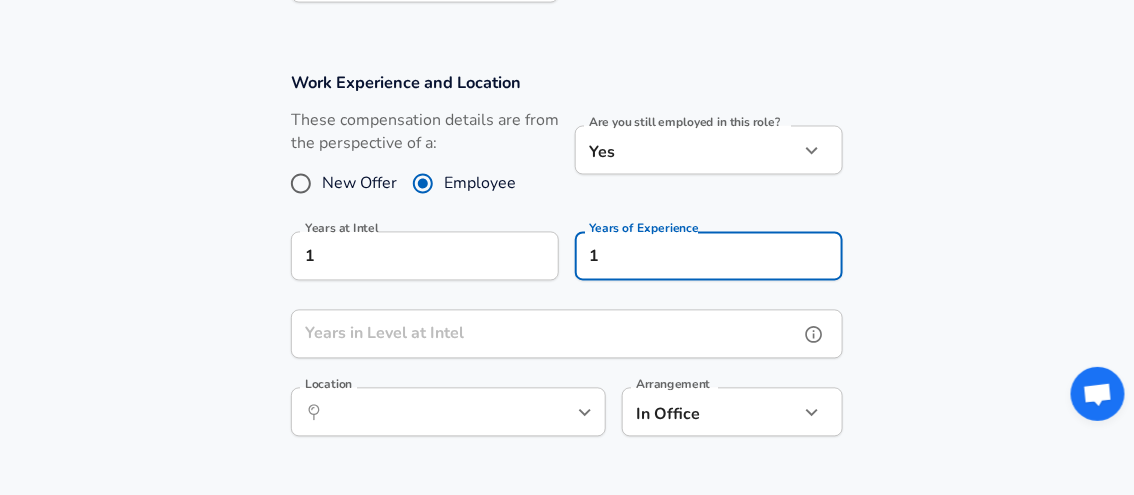 click on "Years in Level at Intel" at bounding box center (545, 334) 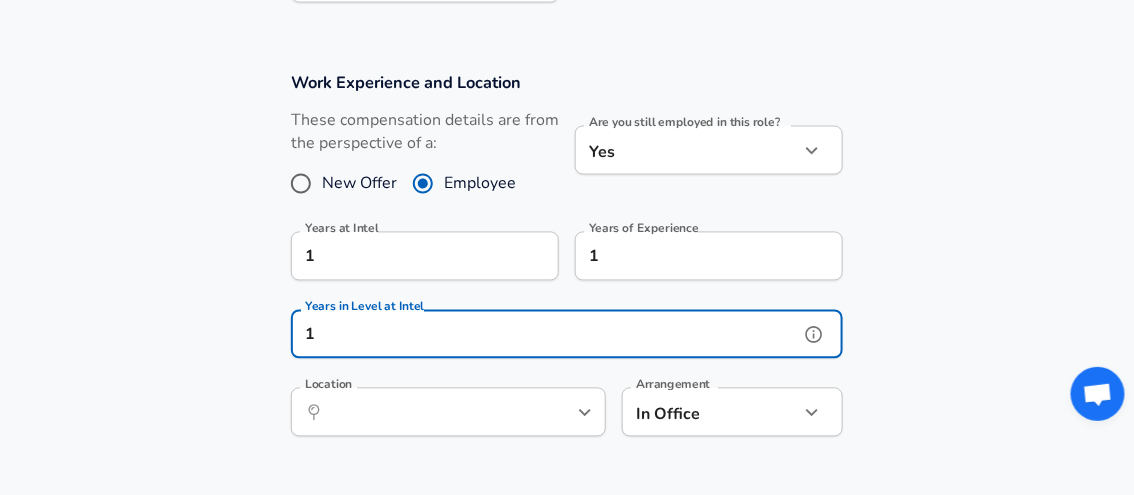 type on "1" 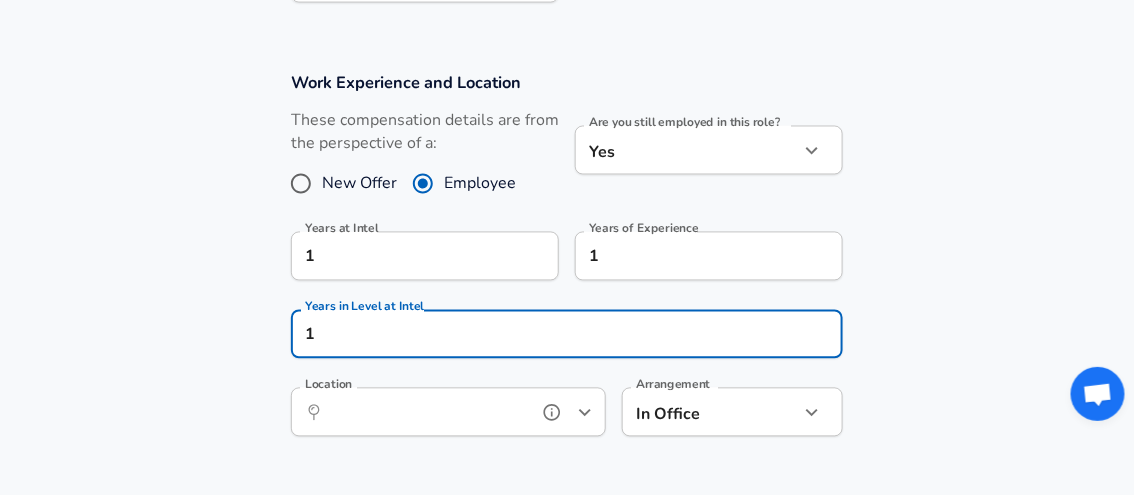 click on "Location" at bounding box center [426, 412] 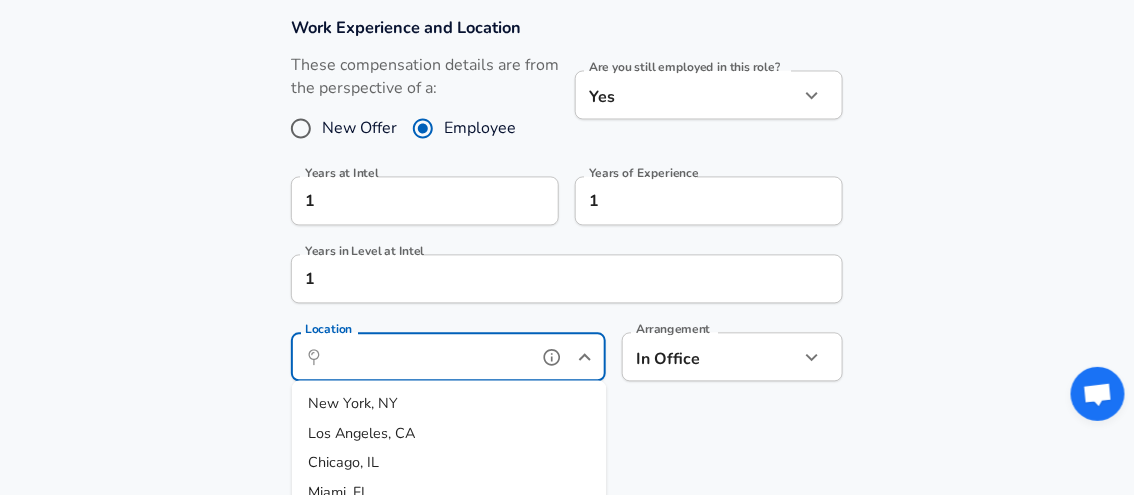 scroll, scrollTop: 960, scrollLeft: 0, axis: vertical 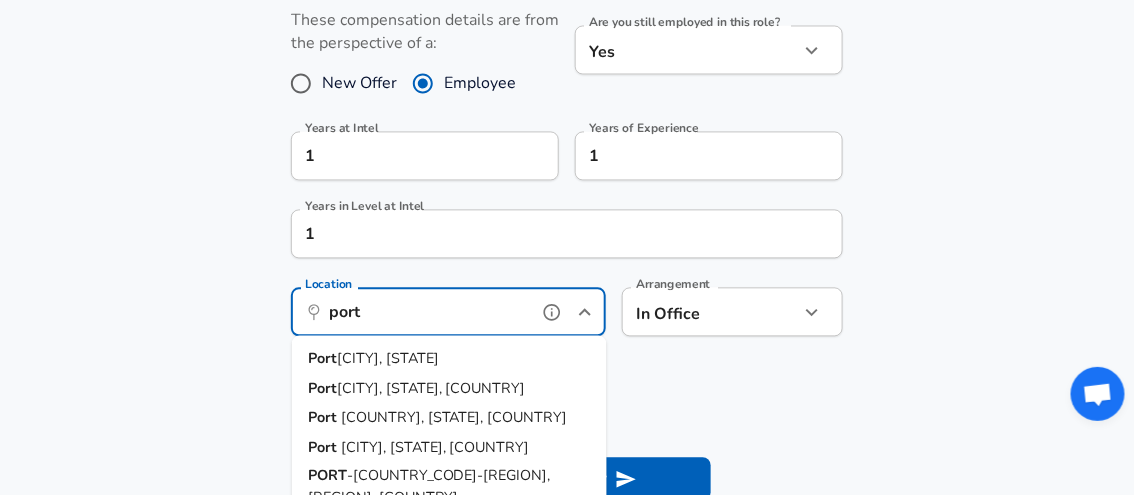 click on "[CITY], [STATE]" at bounding box center [449, 359] 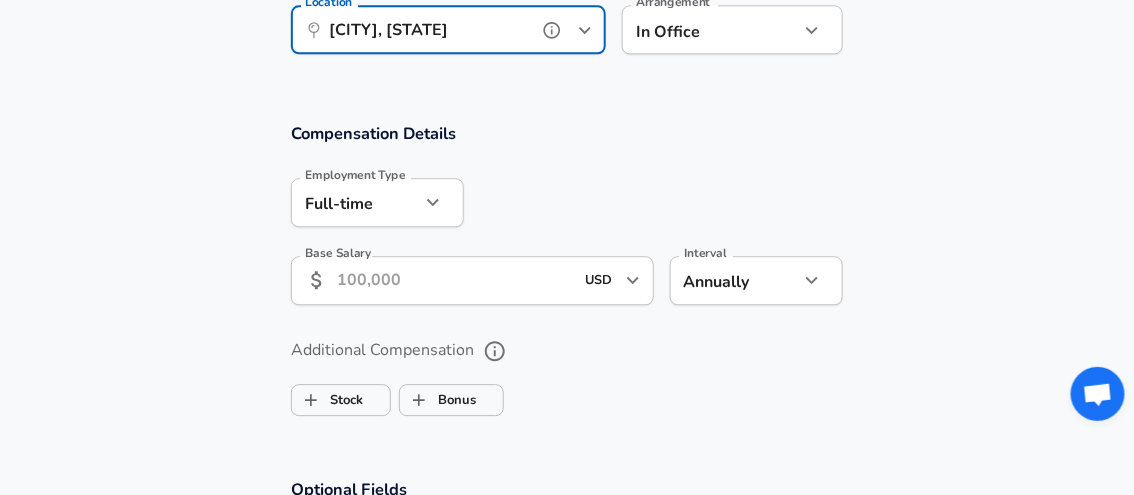 scroll, scrollTop: 1360, scrollLeft: 0, axis: vertical 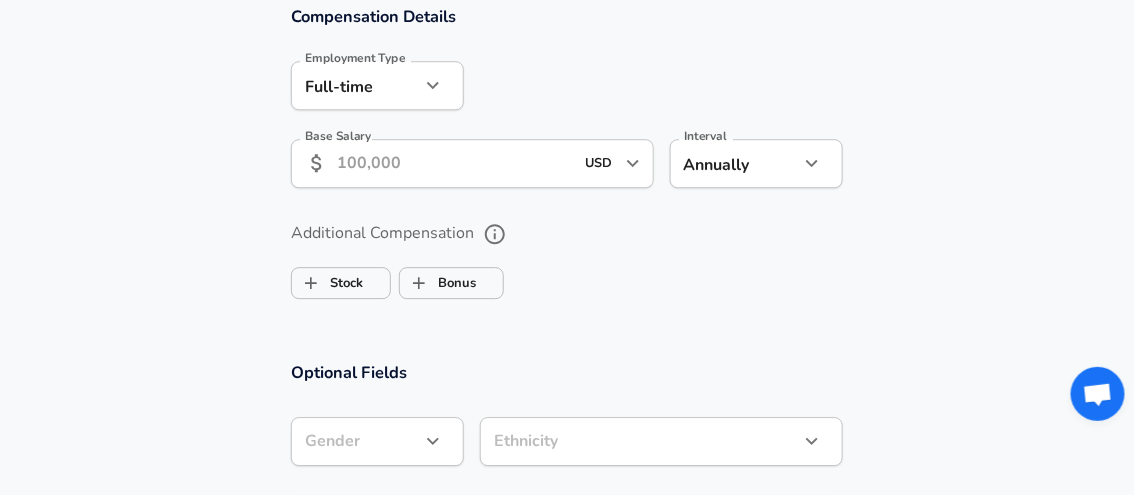 type on "[CITY], [STATE]" 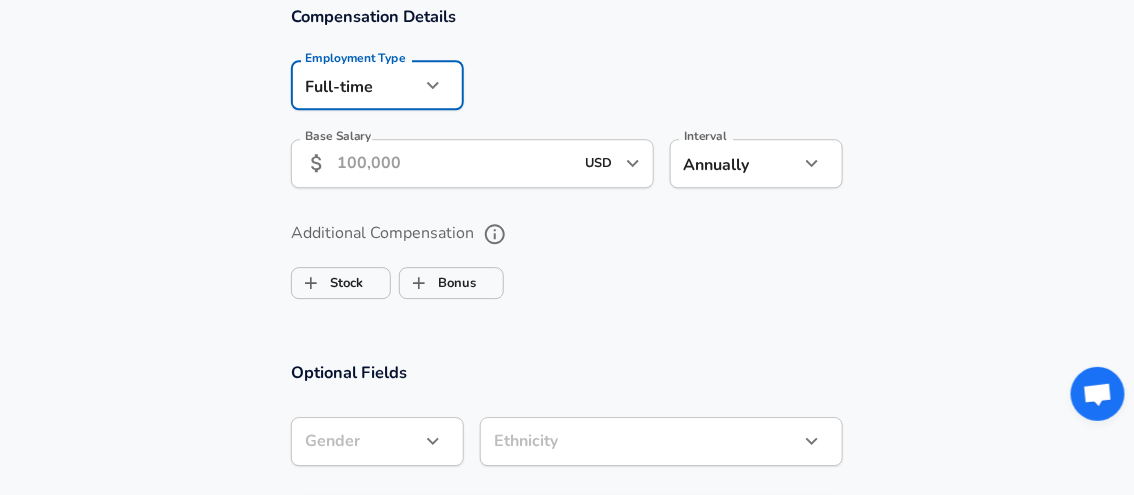 click 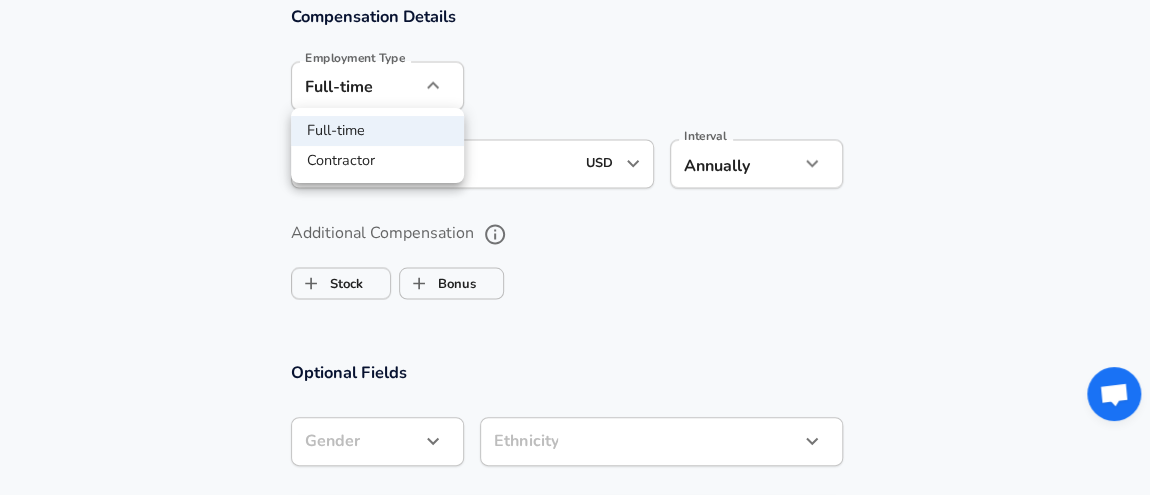click at bounding box center (575, 247) 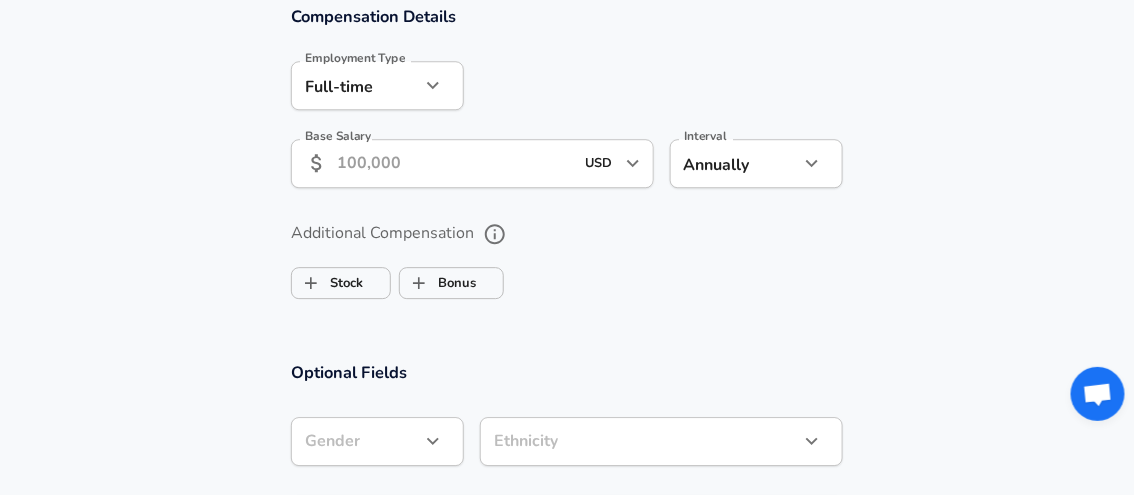 click on "Base Salary" at bounding box center (455, 163) 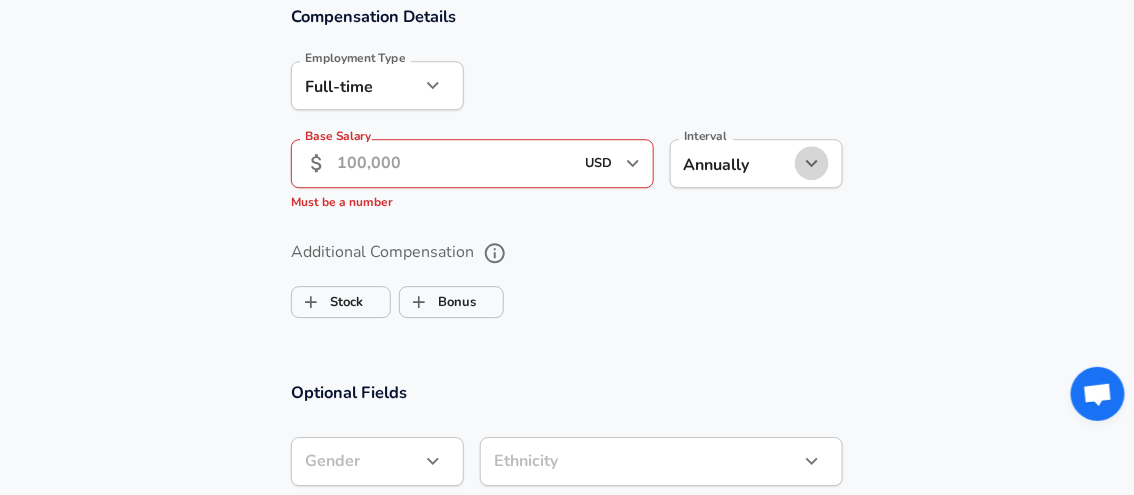 click 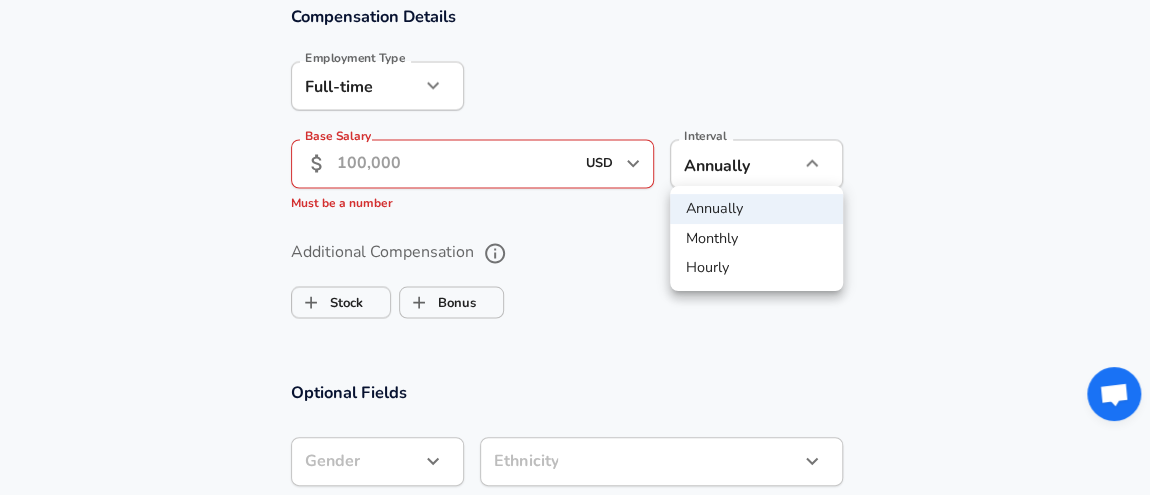 click on "Hourly" at bounding box center (756, 268) 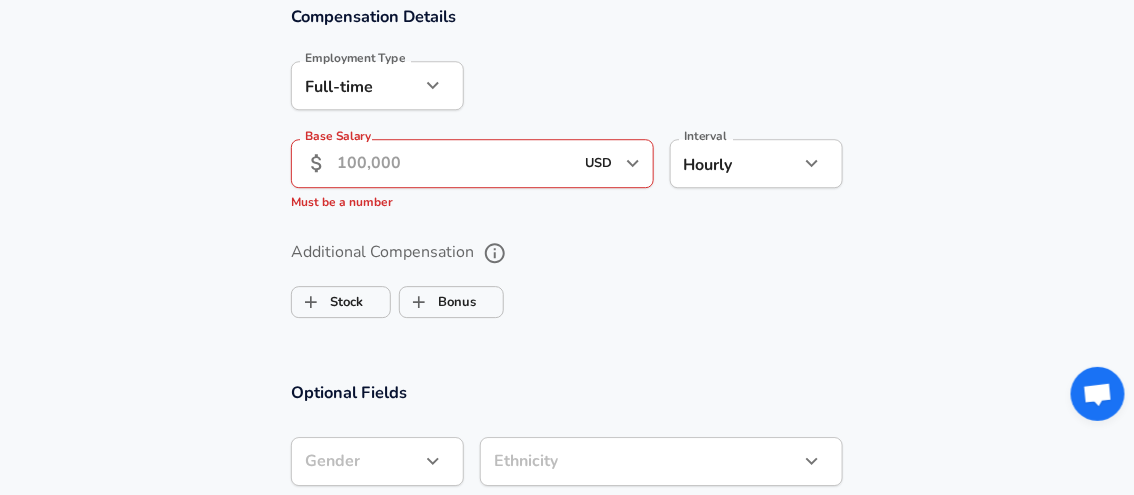 click on "Base Salary" at bounding box center [455, 163] 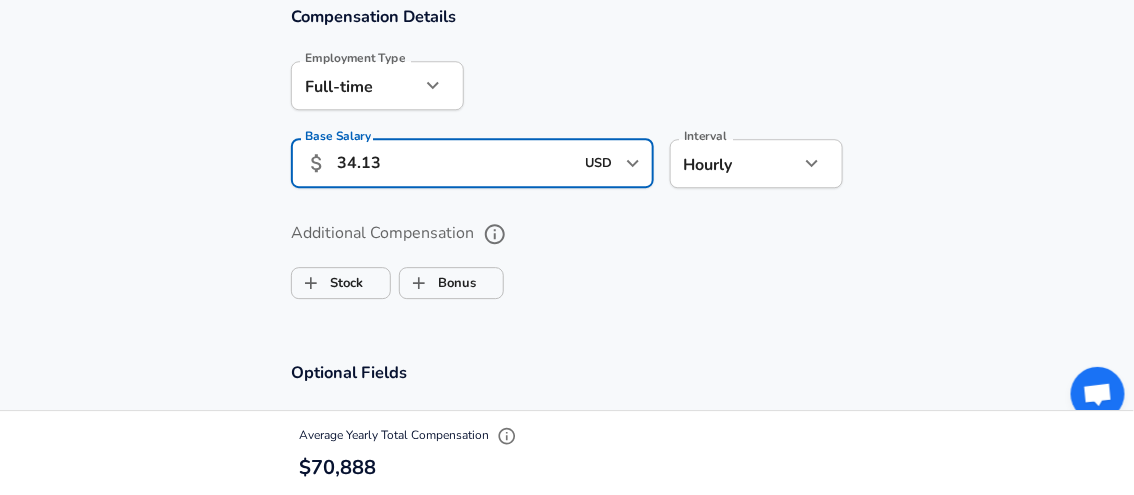 type on "34.13" 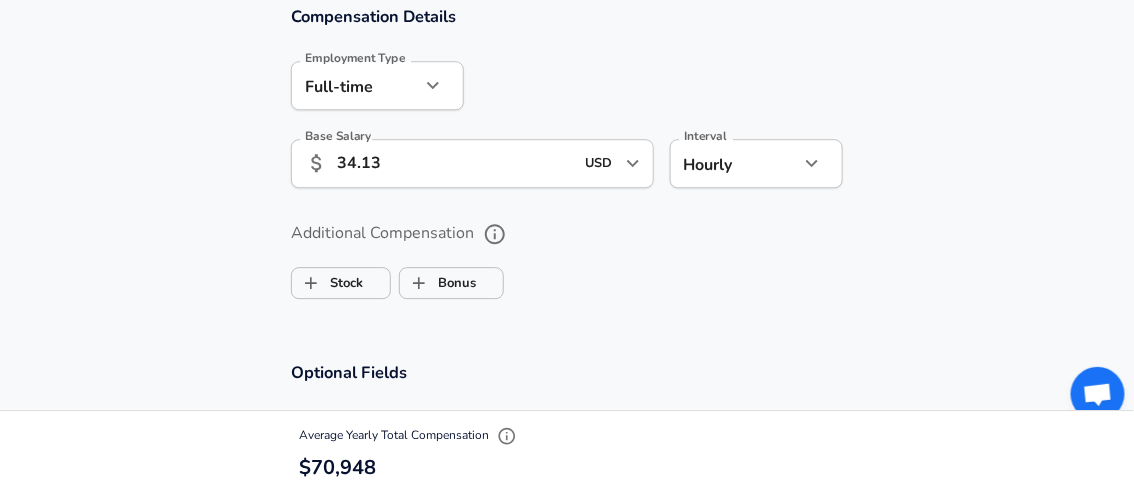 click on "Stock Bonus" at bounding box center (567, 279) 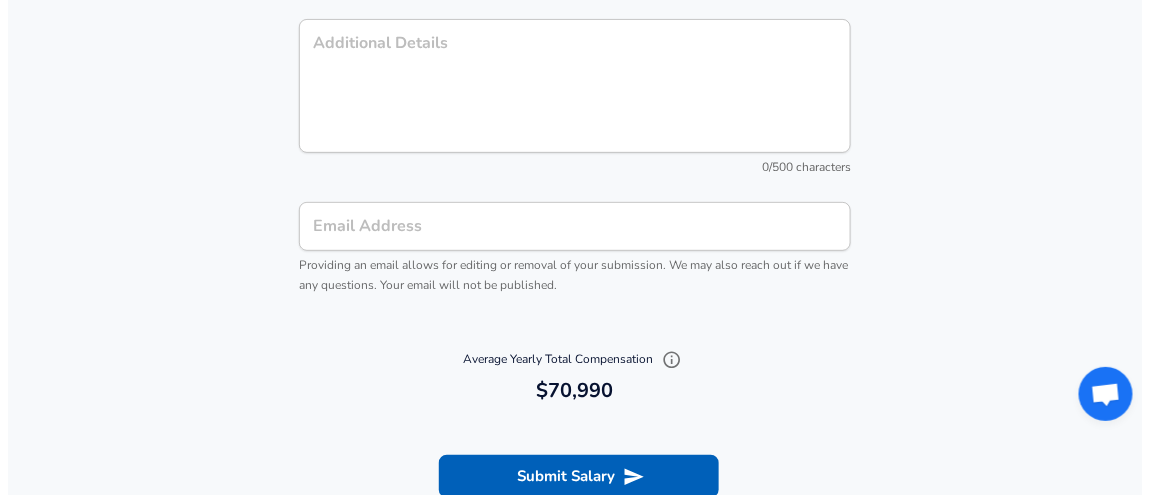 scroll, scrollTop: 2260, scrollLeft: 0, axis: vertical 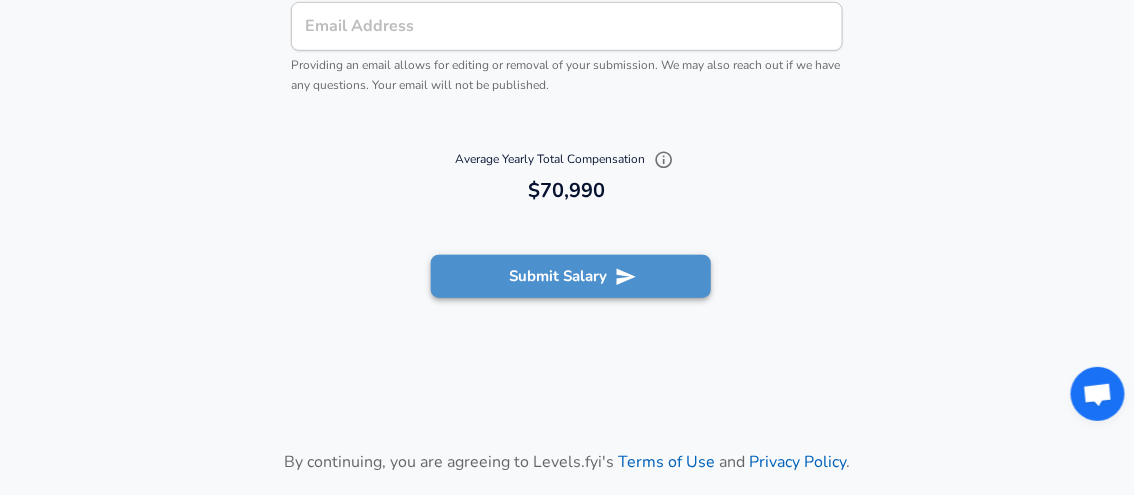 click 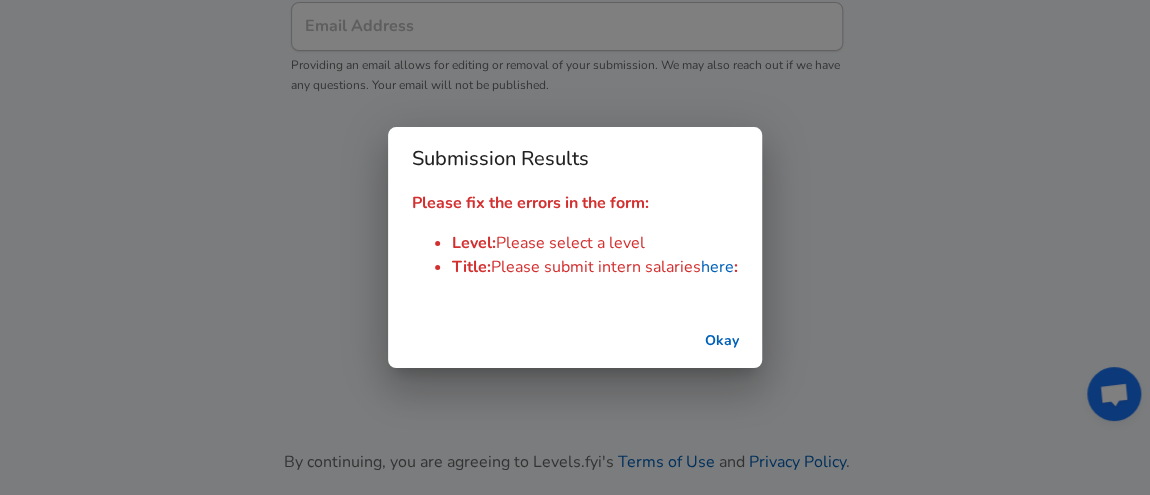 click on "here" at bounding box center [717, 267] 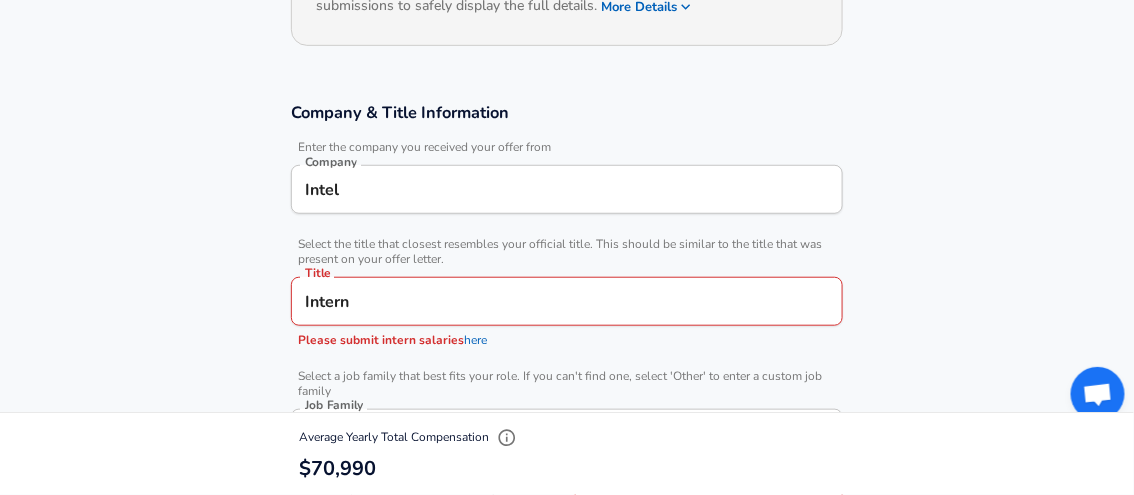 scroll, scrollTop: 360, scrollLeft: 0, axis: vertical 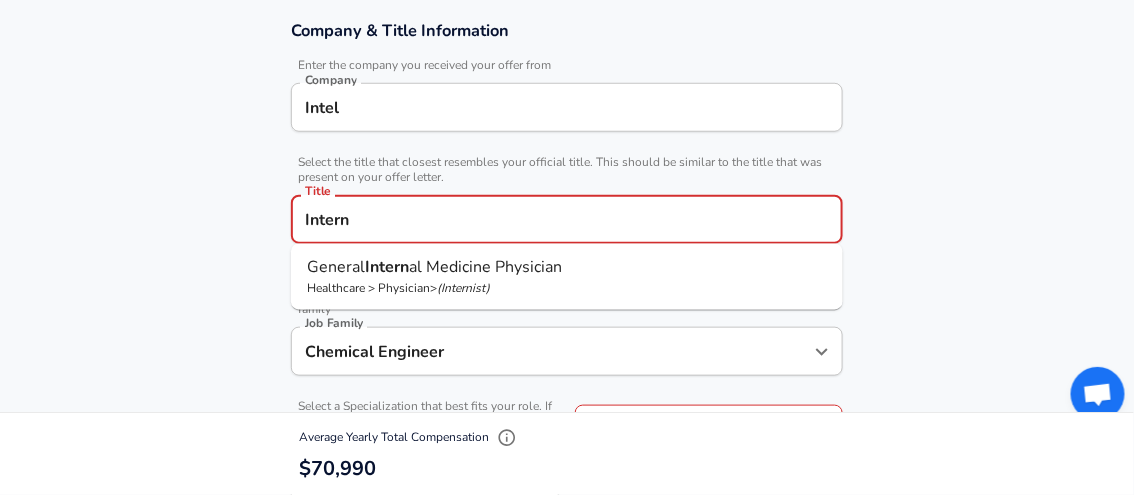 click on "Intern" at bounding box center (567, 219) 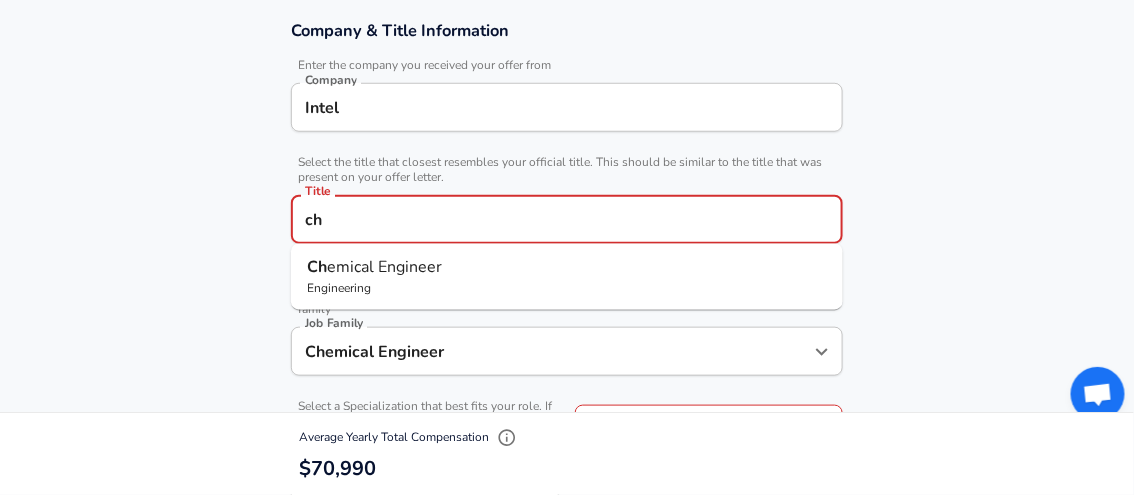 type on "c" 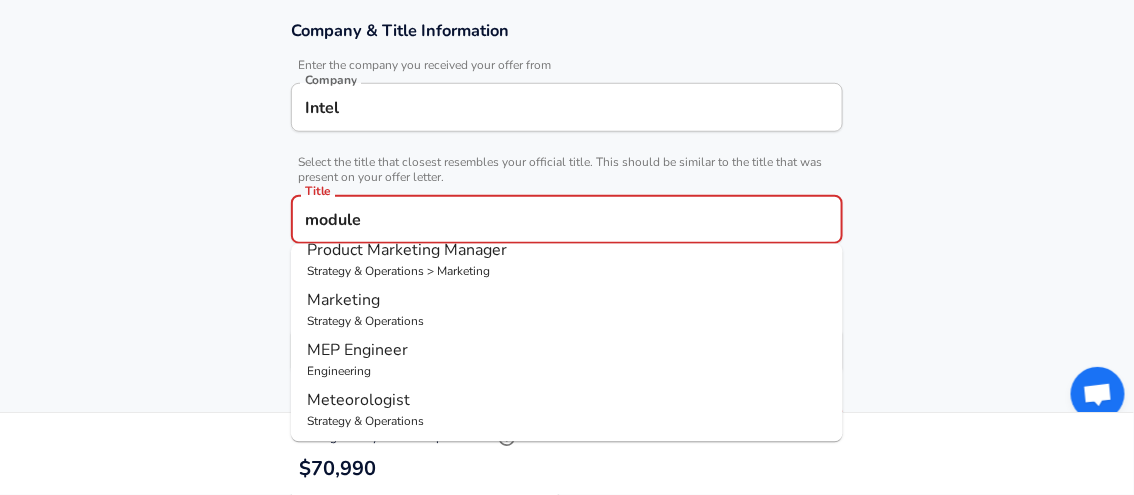 scroll, scrollTop: 0, scrollLeft: 0, axis: both 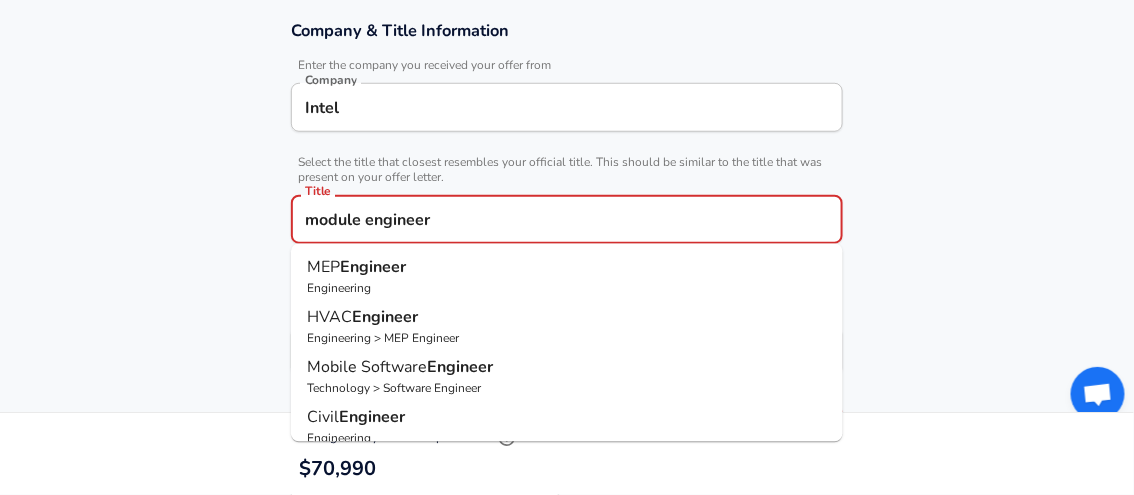 type on "module engineer" 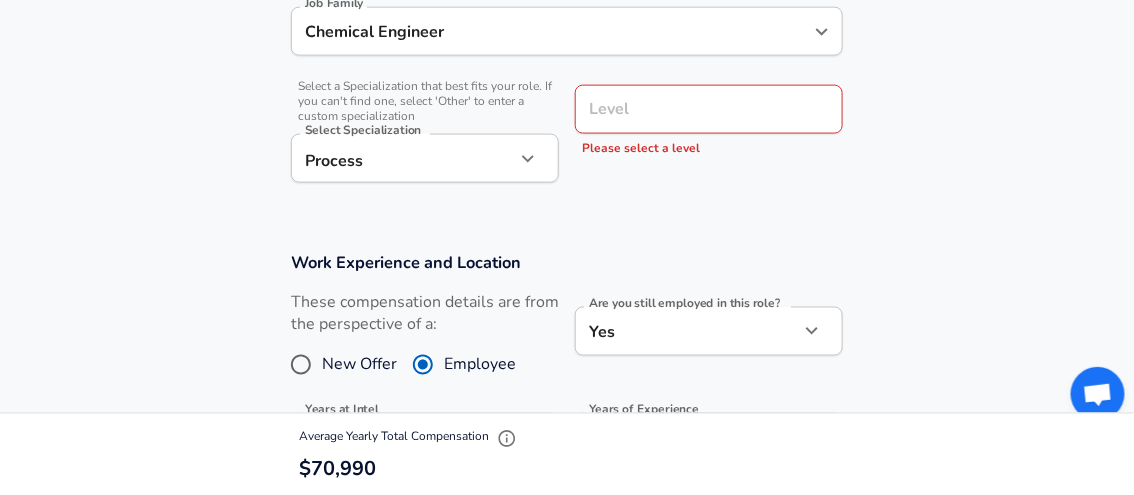 click on "Level" at bounding box center [709, 109] 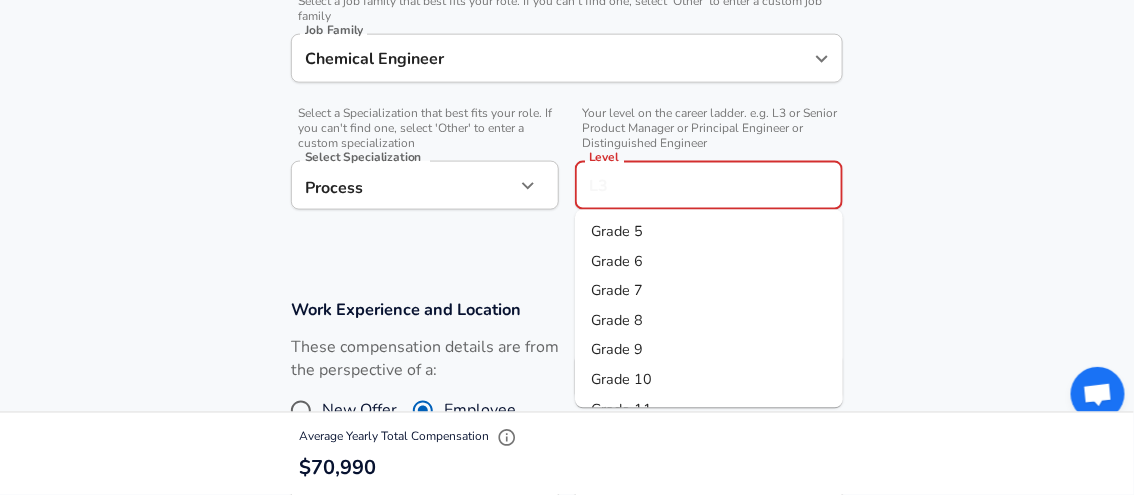 scroll, scrollTop: 600, scrollLeft: 0, axis: vertical 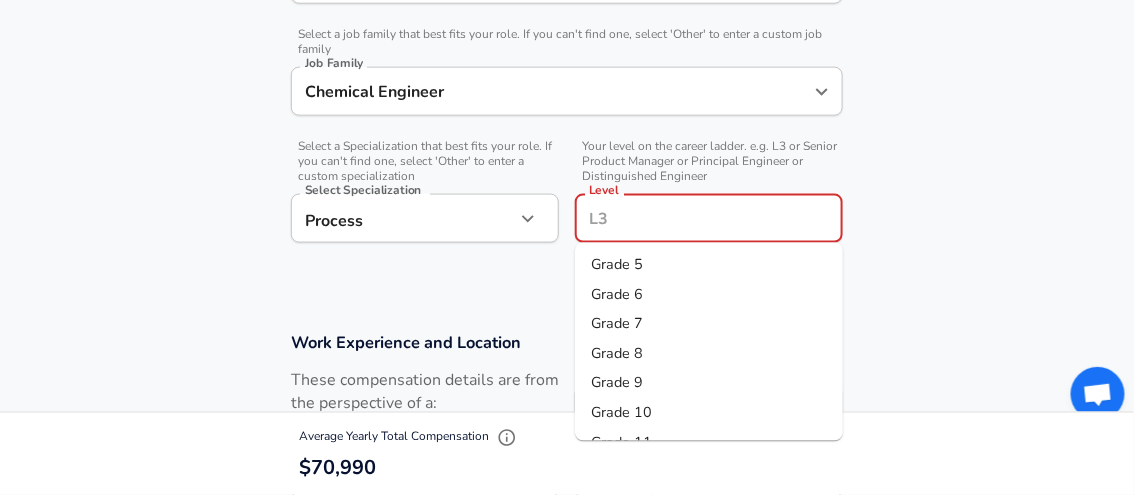 click on "Grade 5" at bounding box center [709, 266] 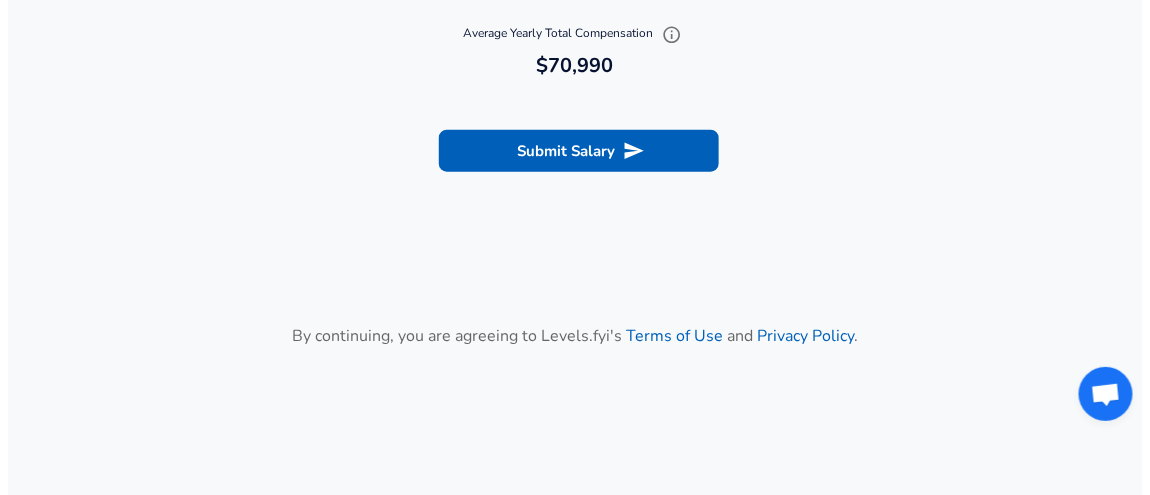 scroll, scrollTop: 2400, scrollLeft: 0, axis: vertical 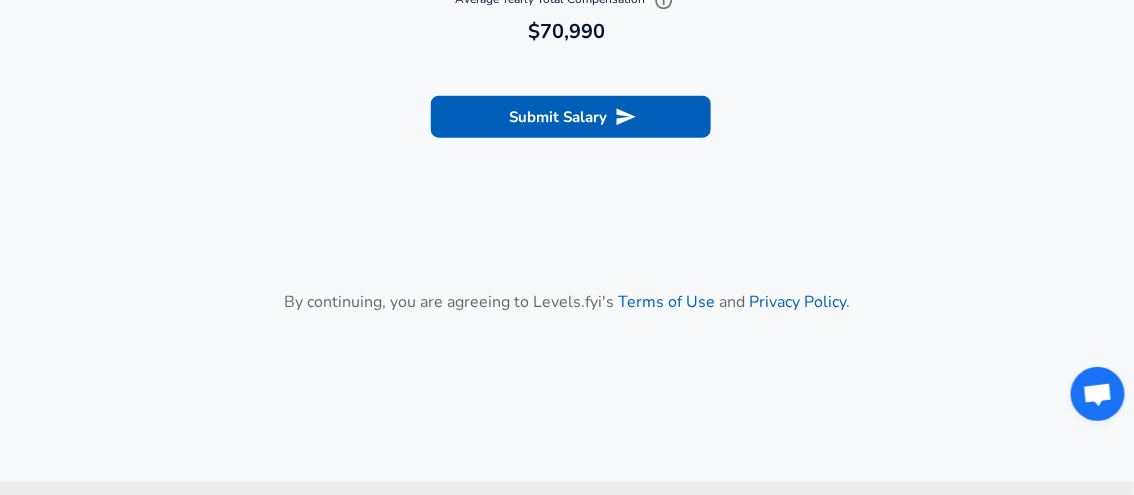 drag, startPoint x: 622, startPoint y: 118, endPoint x: 636, endPoint y: 127, distance: 16.643316 